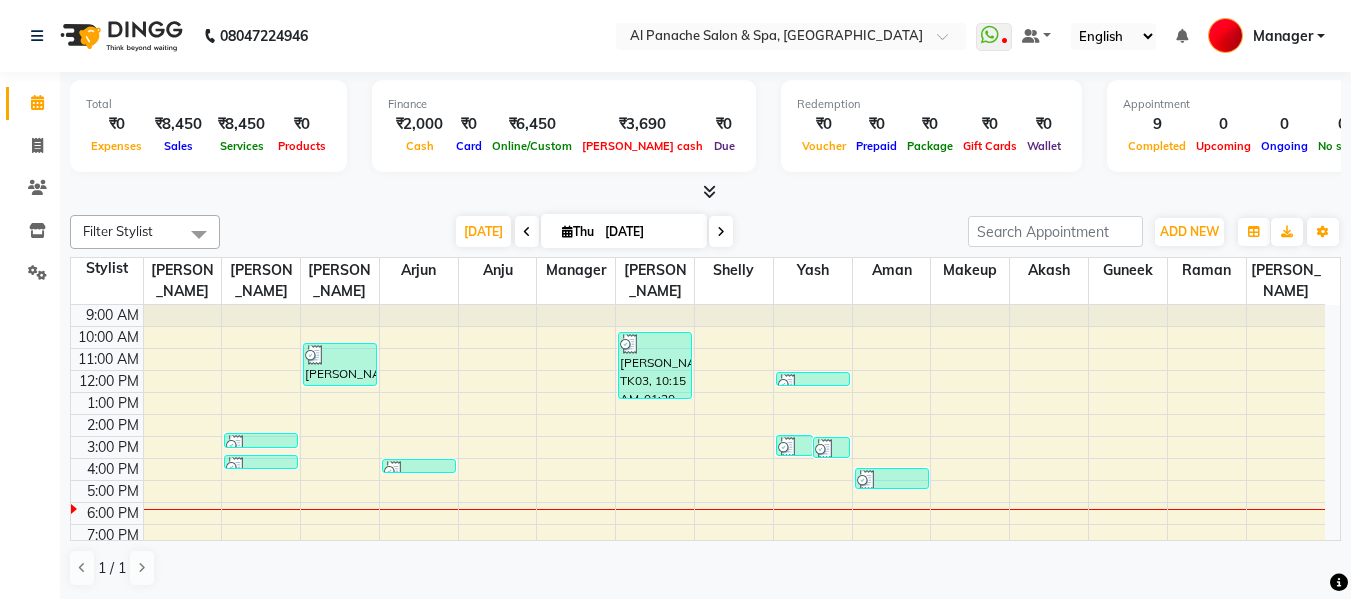 scroll, scrollTop: 0, scrollLeft: 0, axis: both 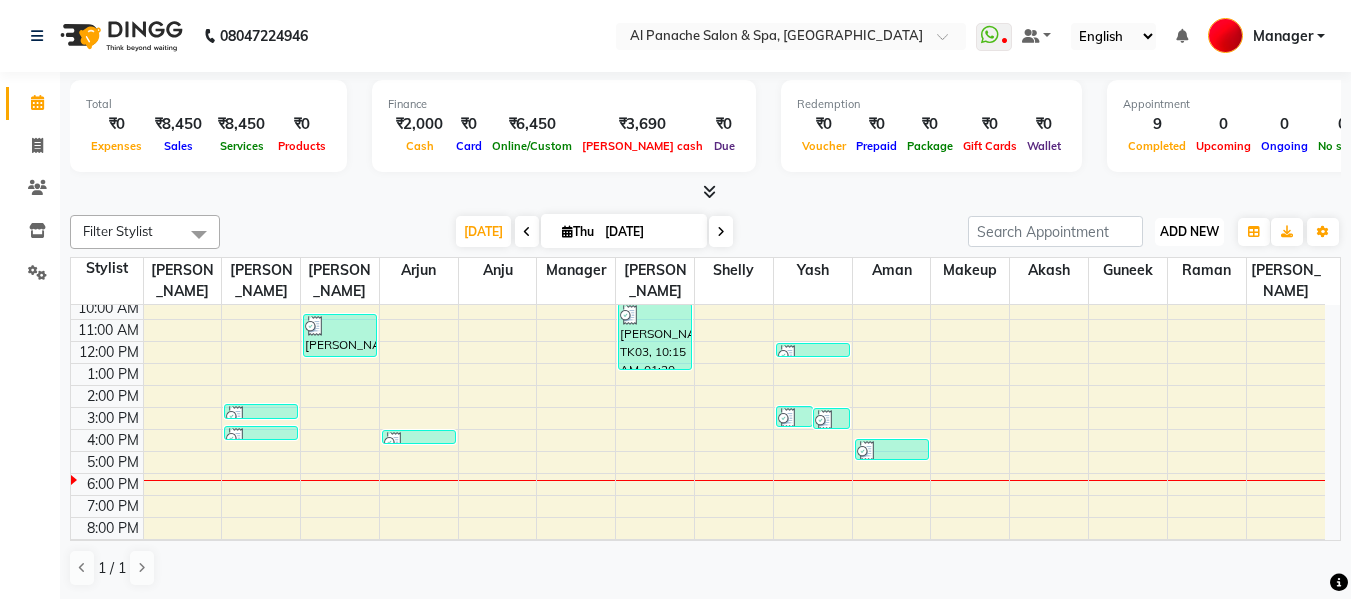 click on "ADD NEW" at bounding box center [1189, 231] 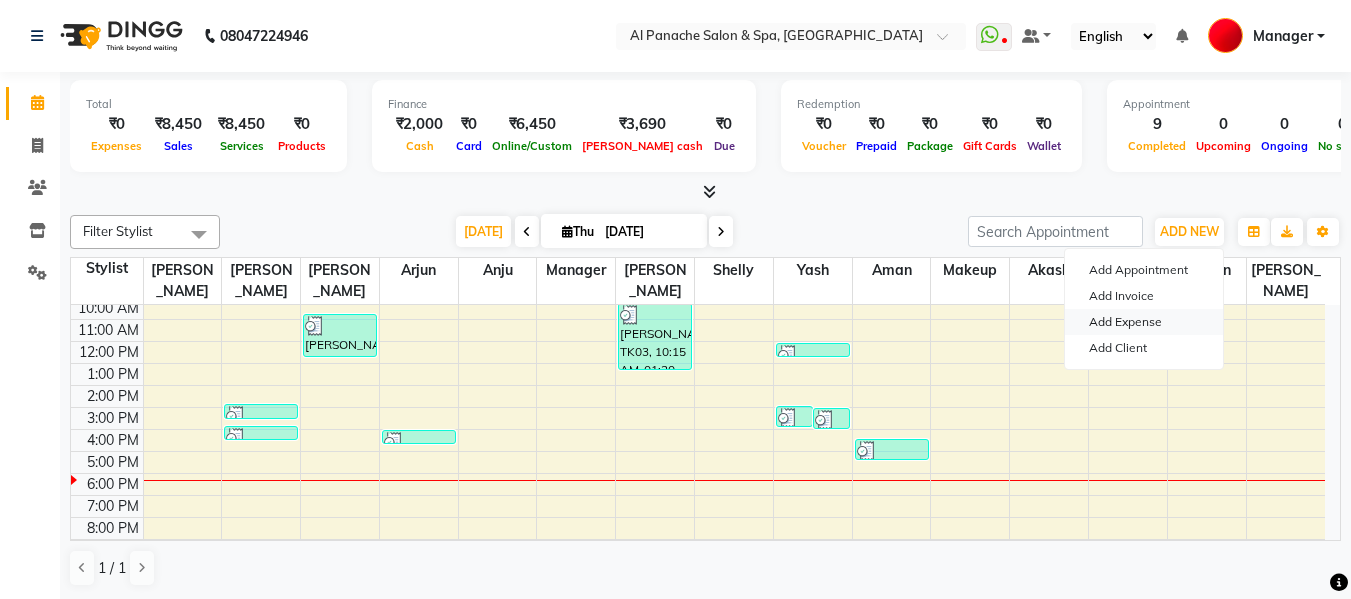 click on "Add Expense" at bounding box center [1144, 322] 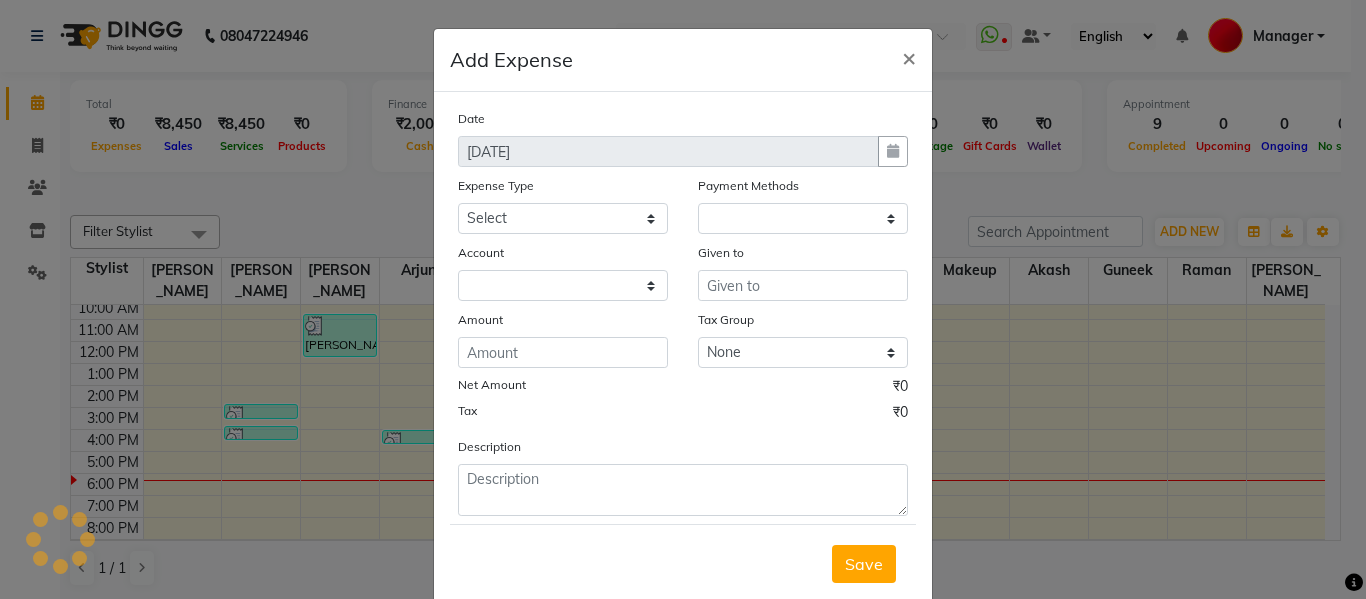 select on "810" 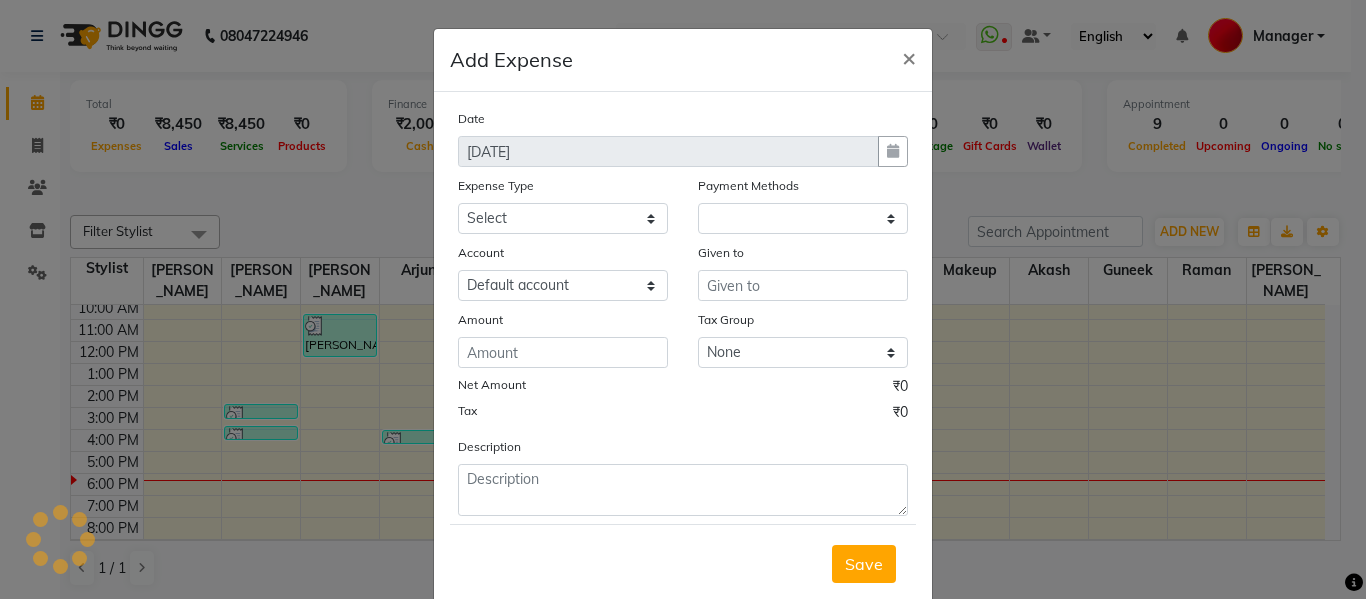 select on "1" 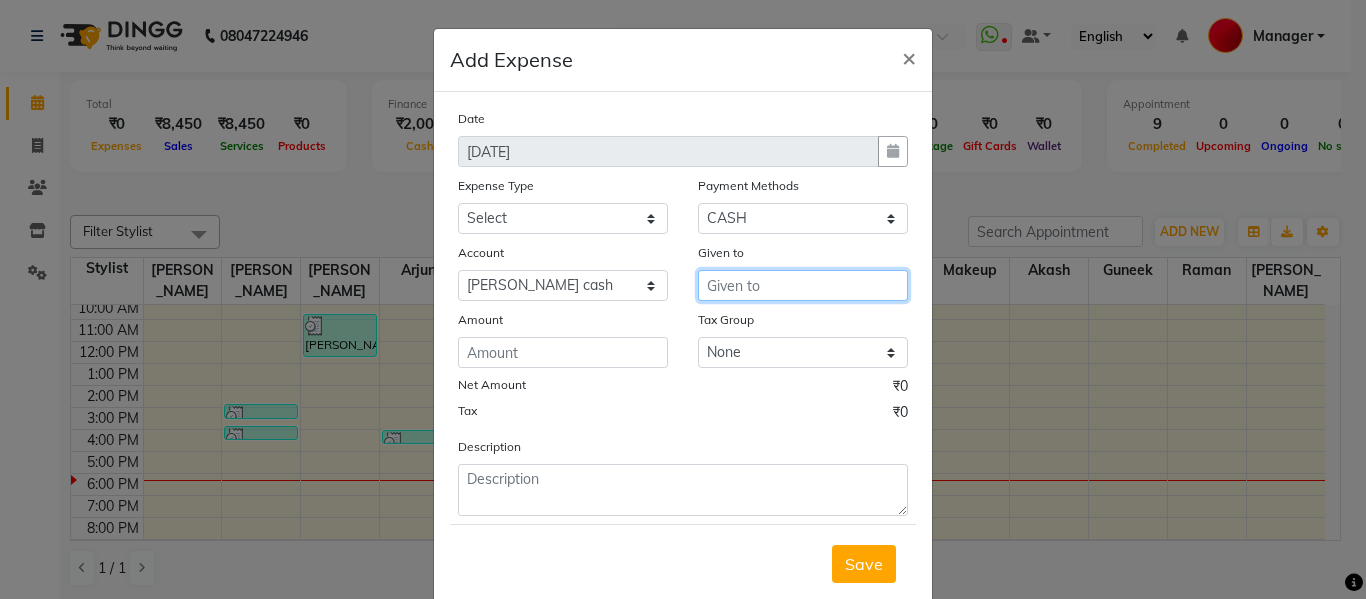 click at bounding box center (803, 285) 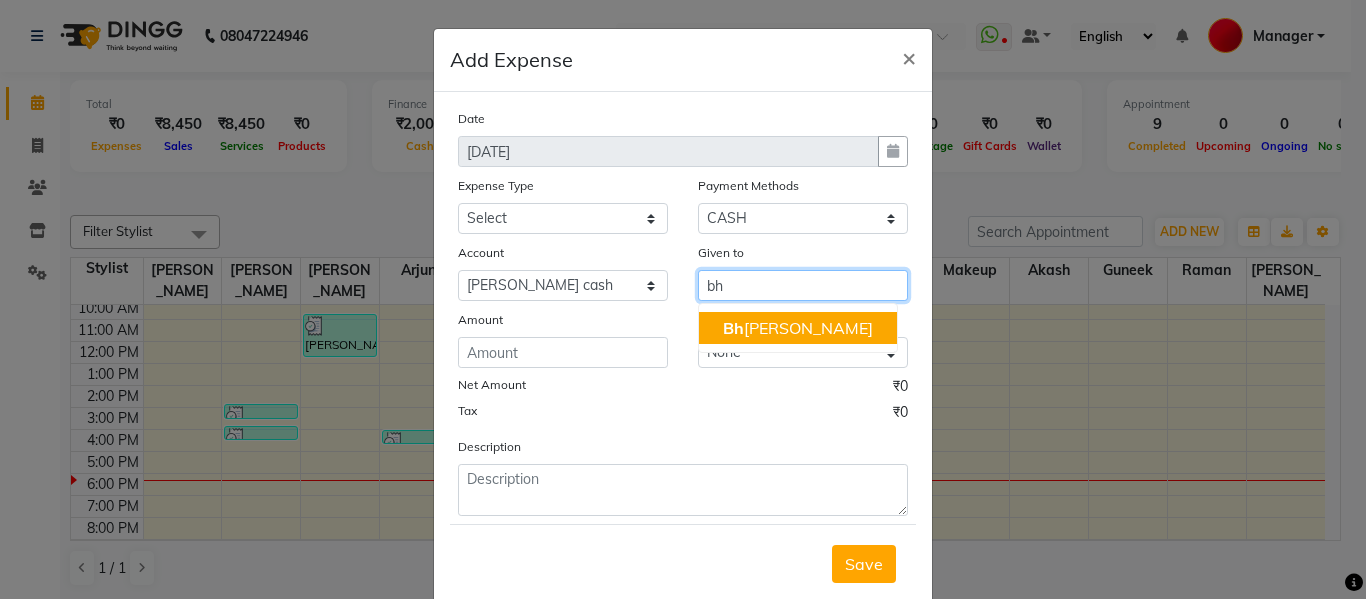 click on "Bh" 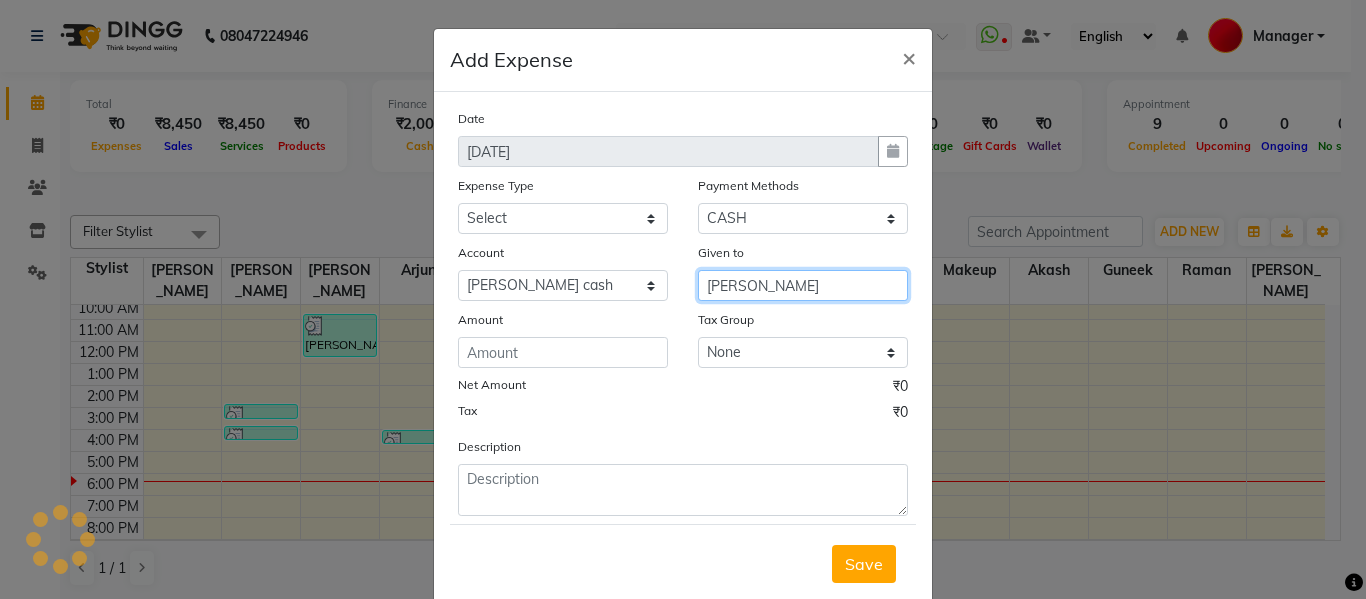 type on "[PERSON_NAME]" 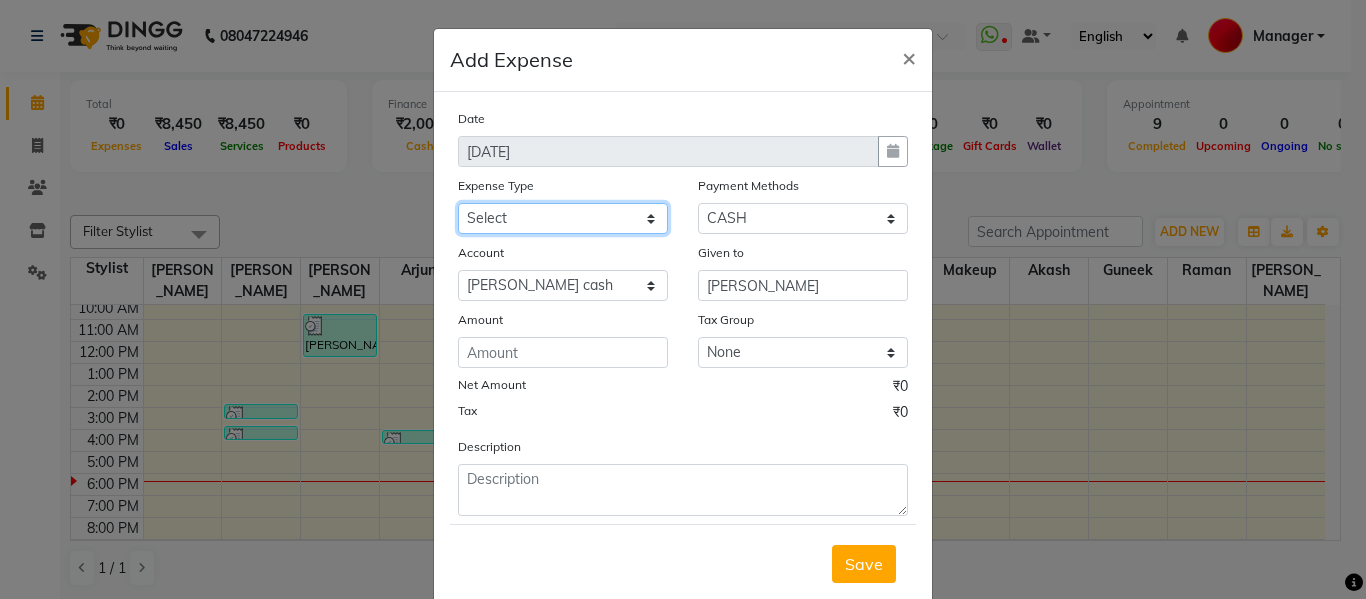 click on "Select Advance Salary Bank charges Car maintenance  Cash transfer to bank Cash transfer to hub Client Snacks Equipment Fuel Govt fee Incentive Insurance International purchase Loan Repayment Maintenance Marketing Miscellaneous MRA Other Pantry Payment Pooja Box Product Rent Salary Staff Snacks Tax Tea & Refreshment Utilities water bottle Wipes" 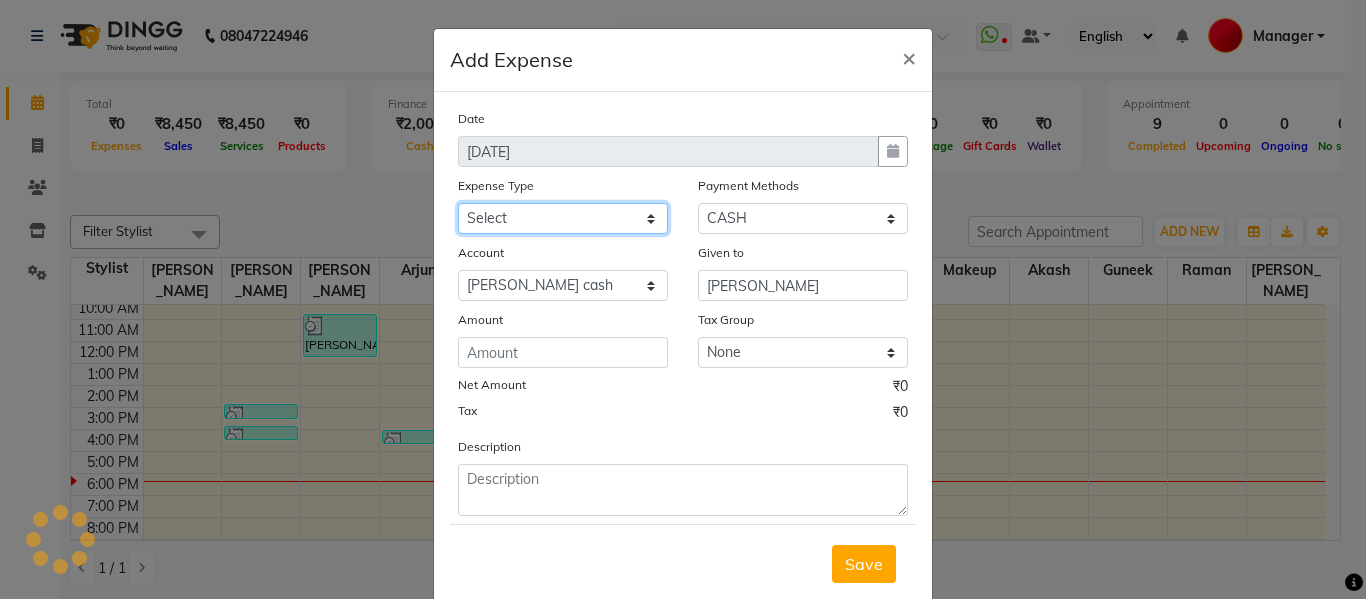 select on "4766" 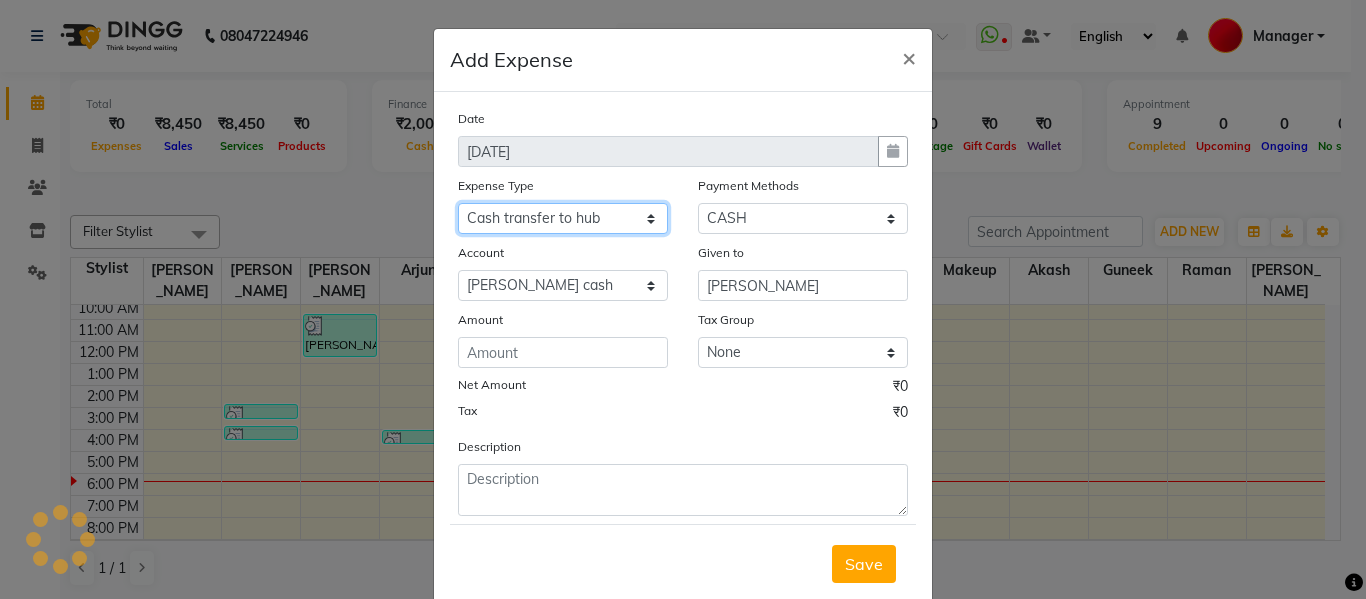 click on "Select Advance Salary Bank charges Car maintenance  Cash transfer to bank Cash transfer to hub Client Snacks Equipment Fuel Govt fee Incentive Insurance International purchase Loan Repayment Maintenance Marketing Miscellaneous MRA Other Pantry Payment Pooja Box Product Rent Salary Staff Snacks Tax Tea & Refreshment Utilities water bottle Wipes" 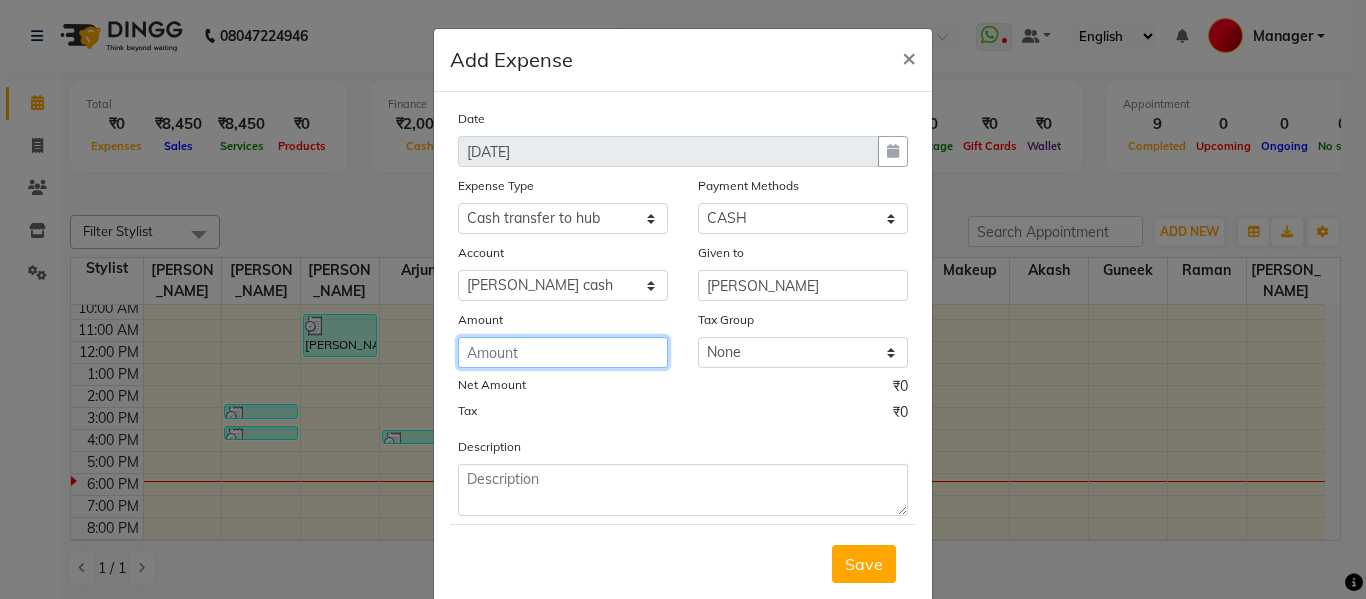 click 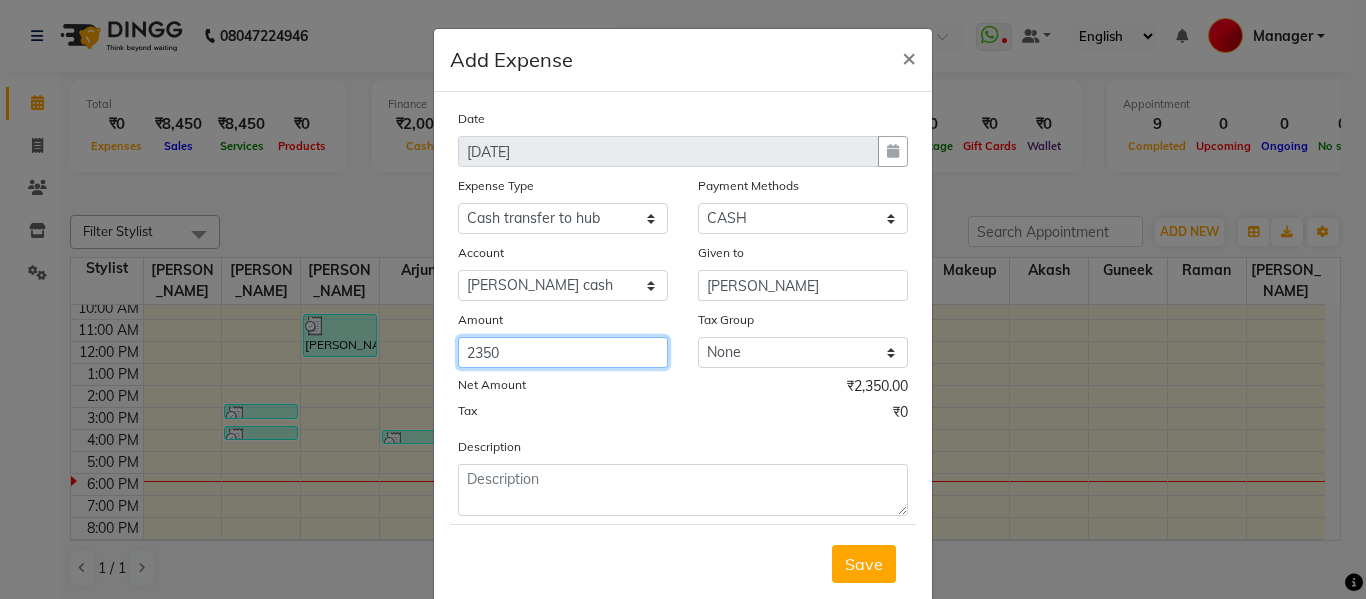 type on "2350" 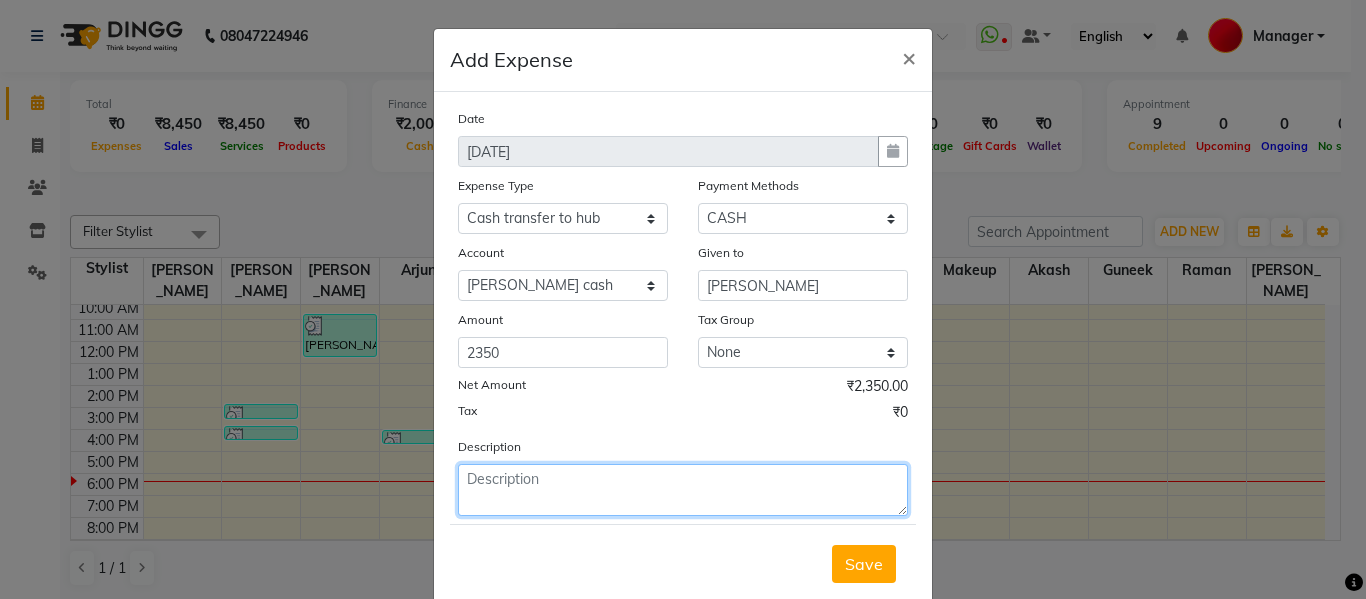 click 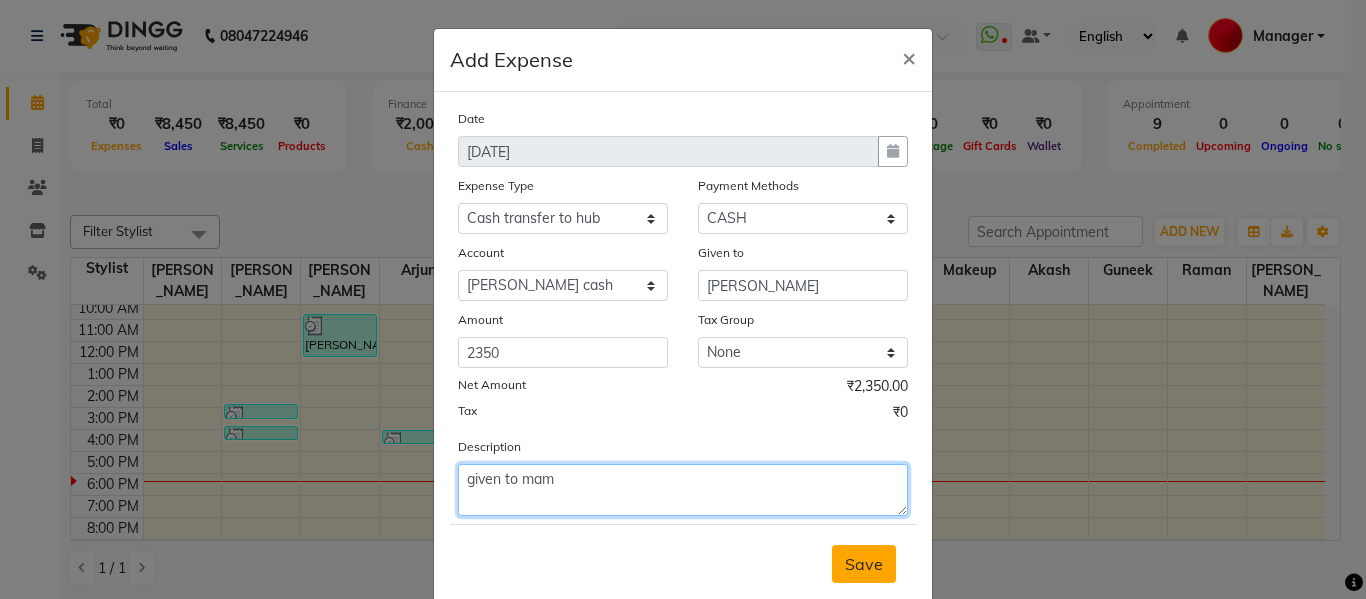 type on "given to mam" 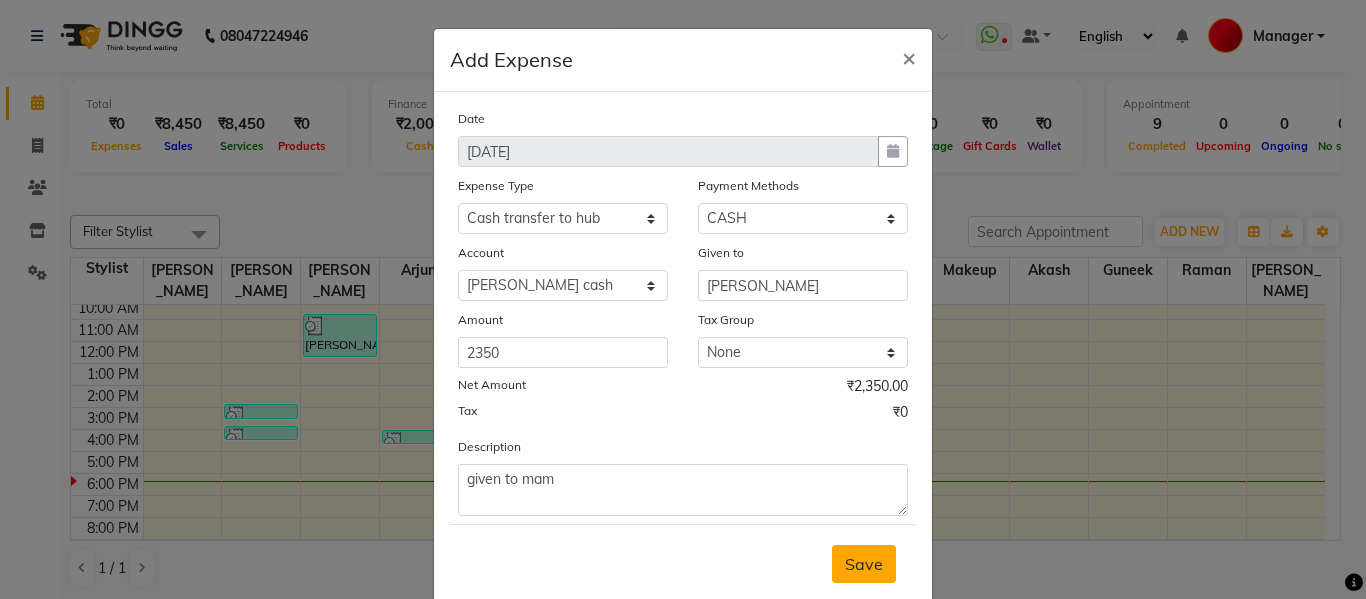 click on "Save" at bounding box center [864, 564] 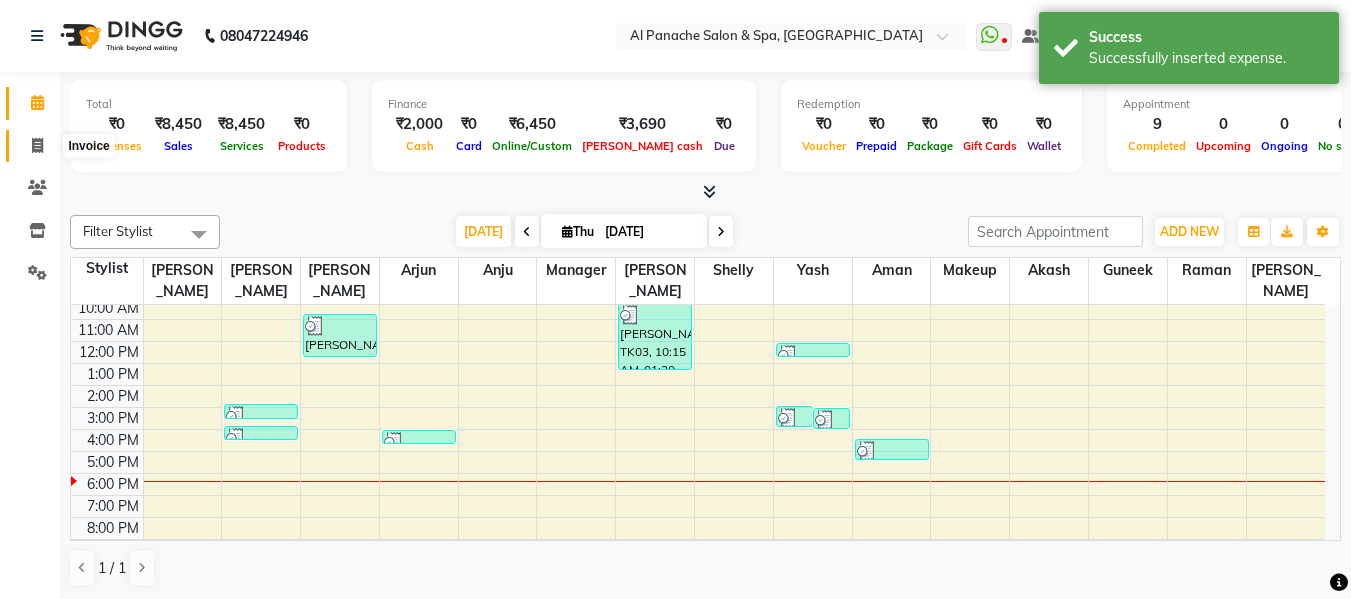 click 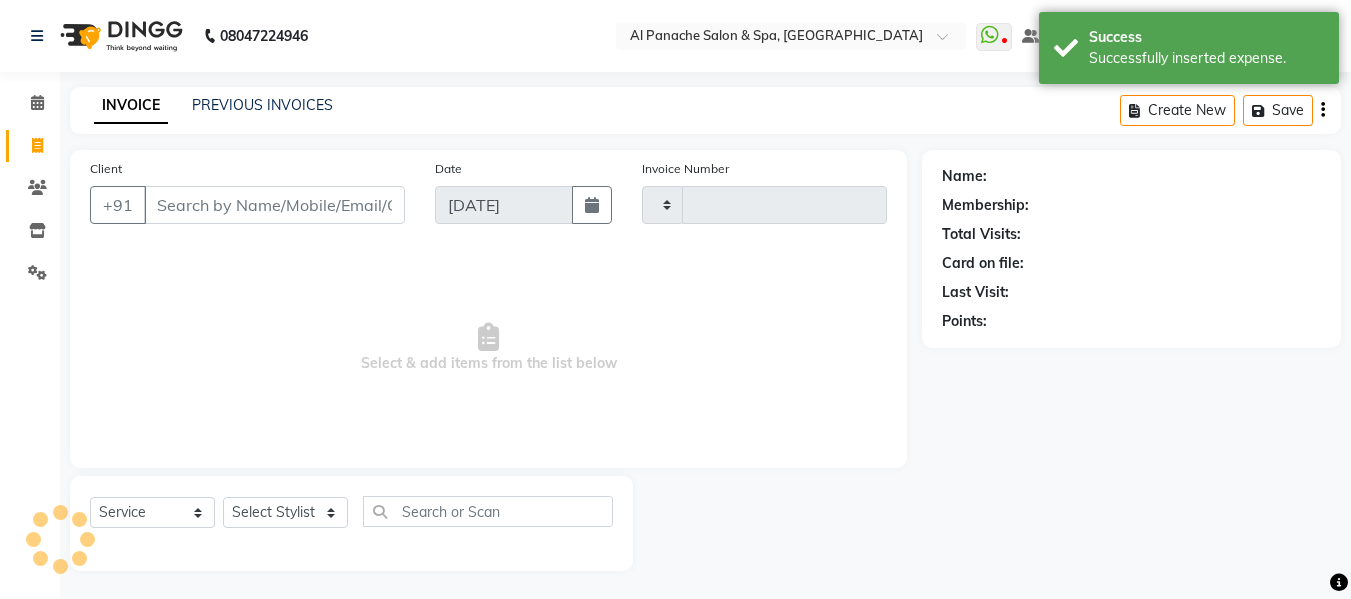 type on "1318" 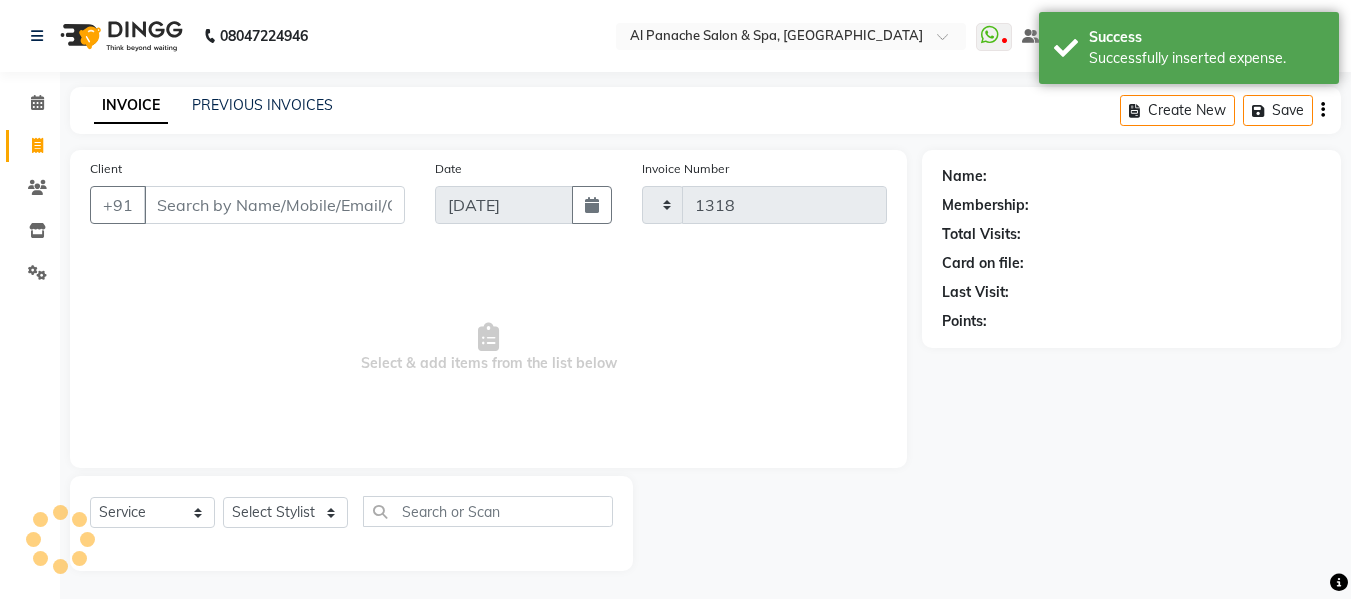 select on "751" 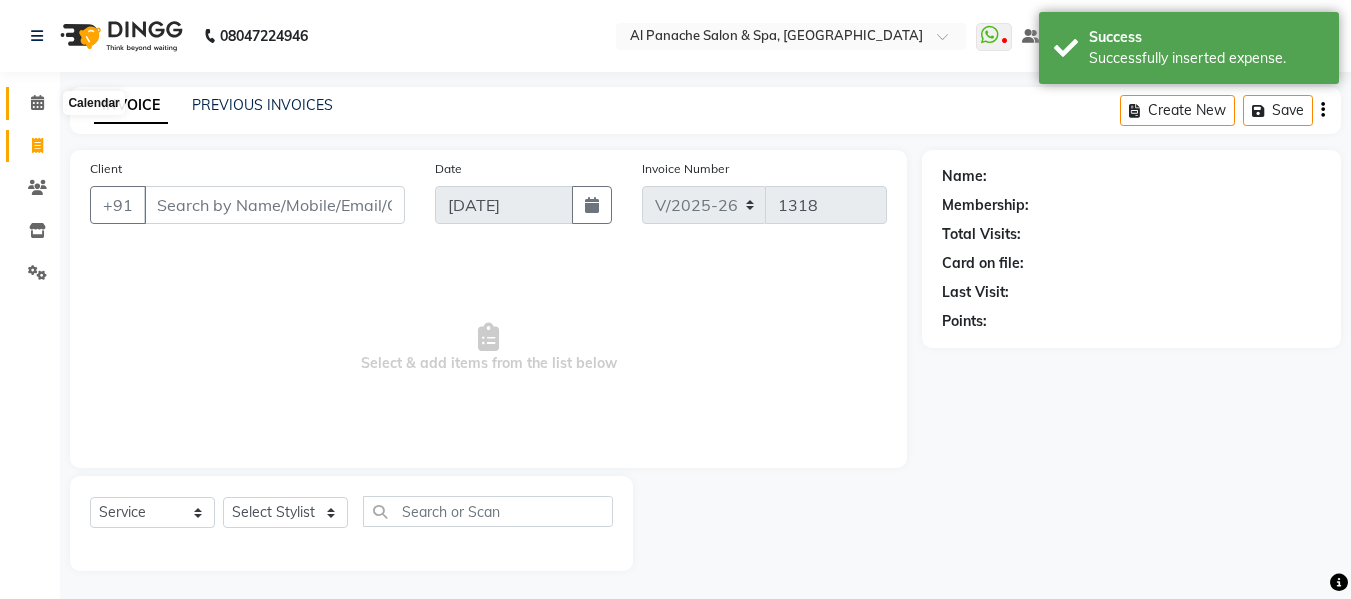click 